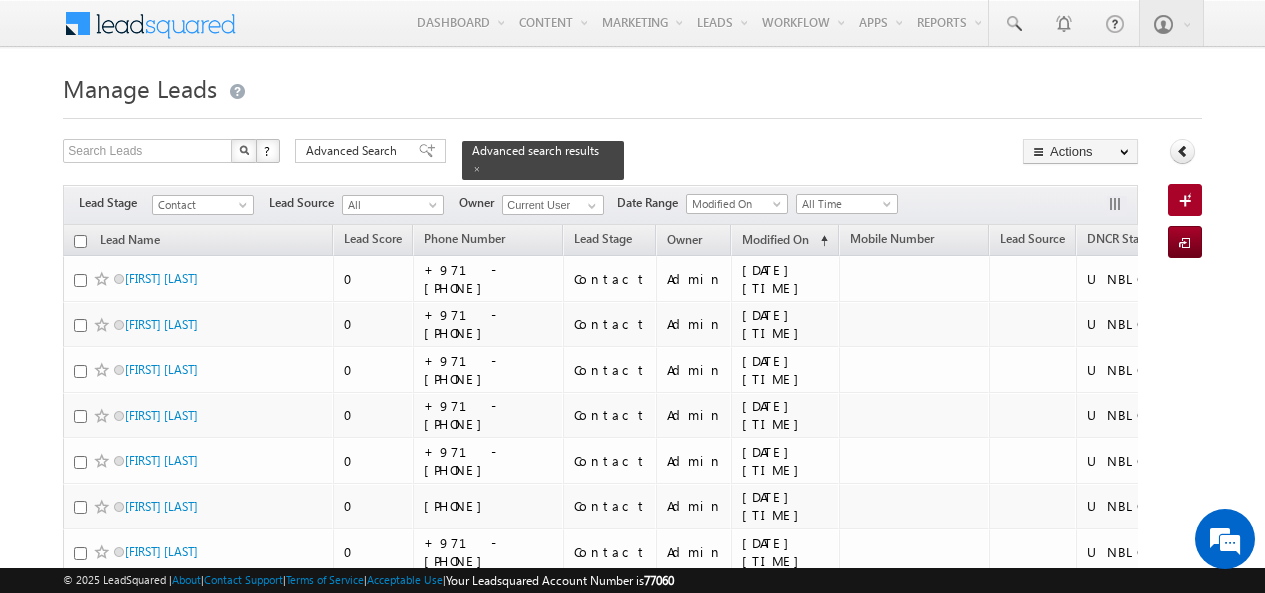 scroll, scrollTop: 0, scrollLeft: 0, axis: both 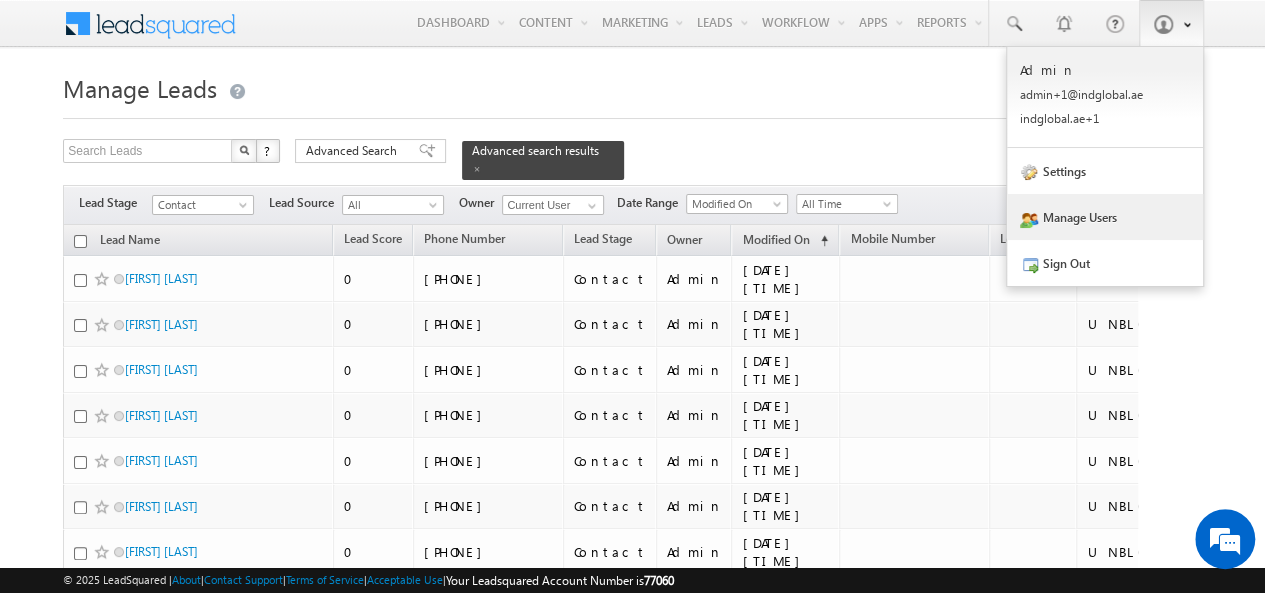 click on "Manage Users" at bounding box center (1105, 217) 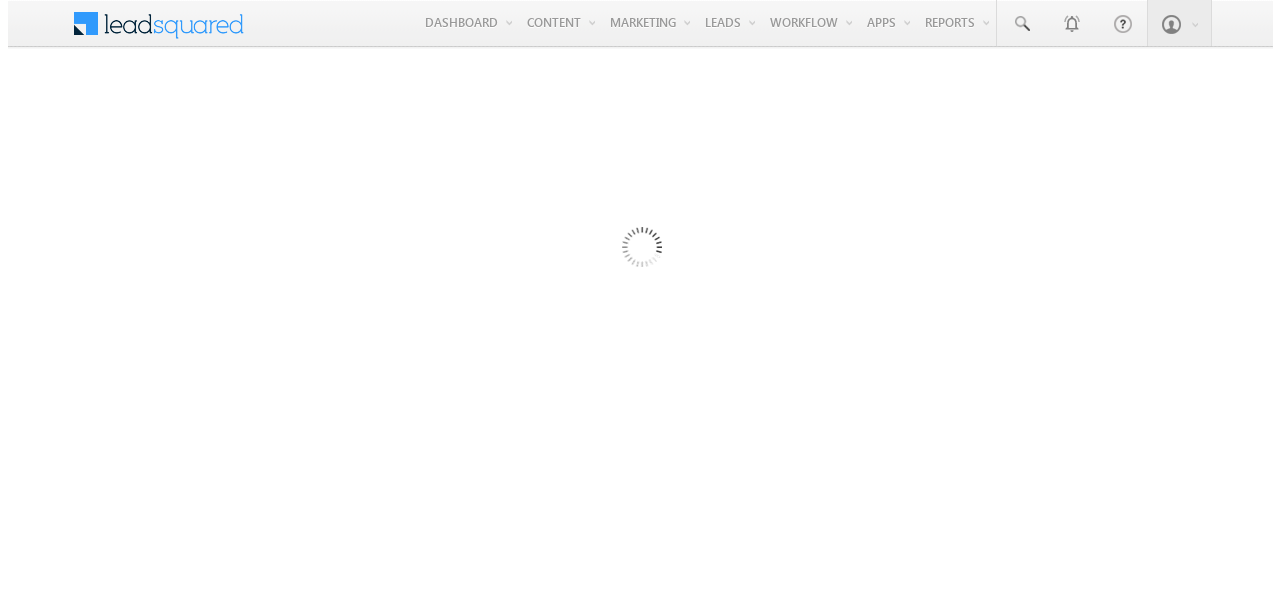 scroll, scrollTop: 0, scrollLeft: 0, axis: both 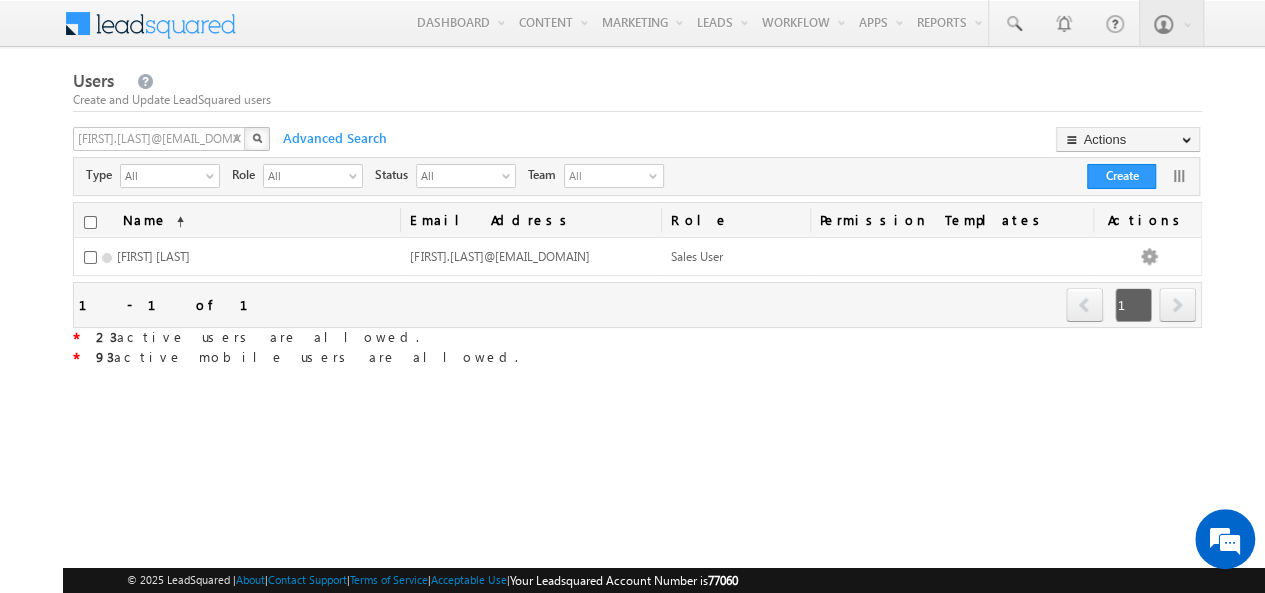 type 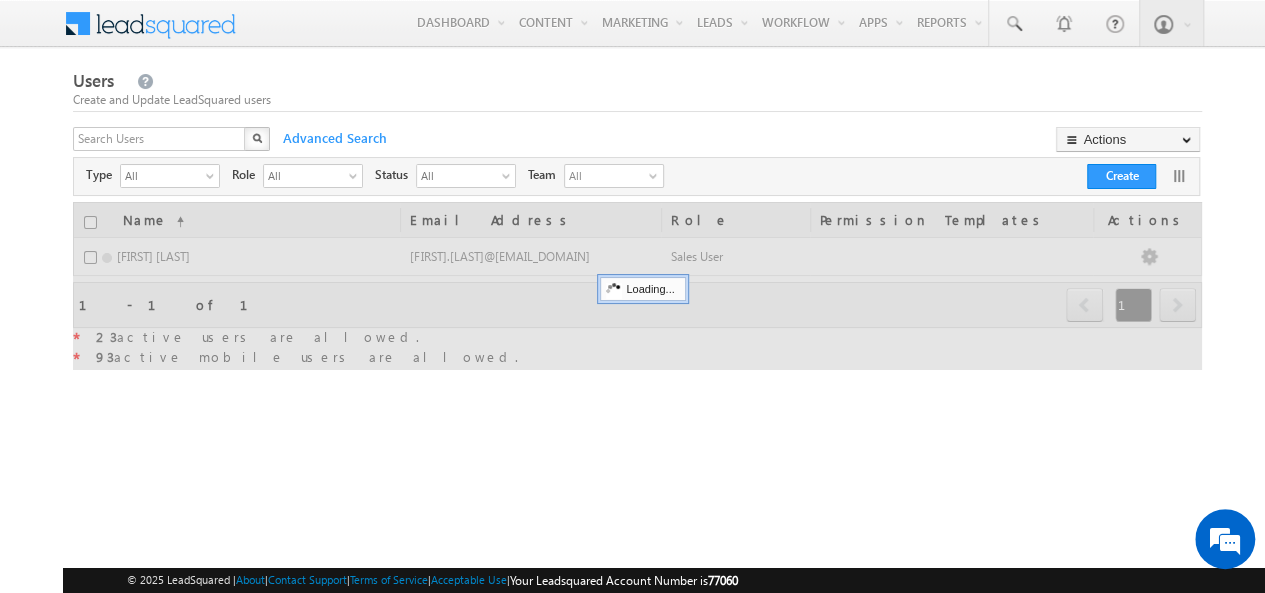 click on "X" at bounding box center [173, 141] 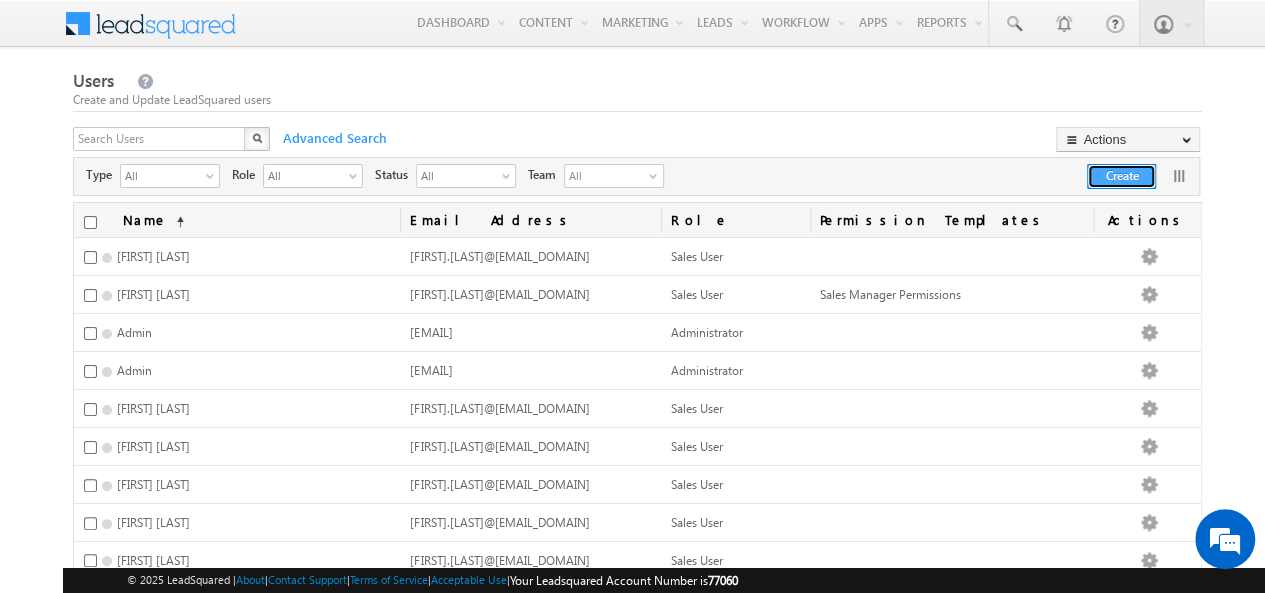 click on "Create" at bounding box center [1121, 176] 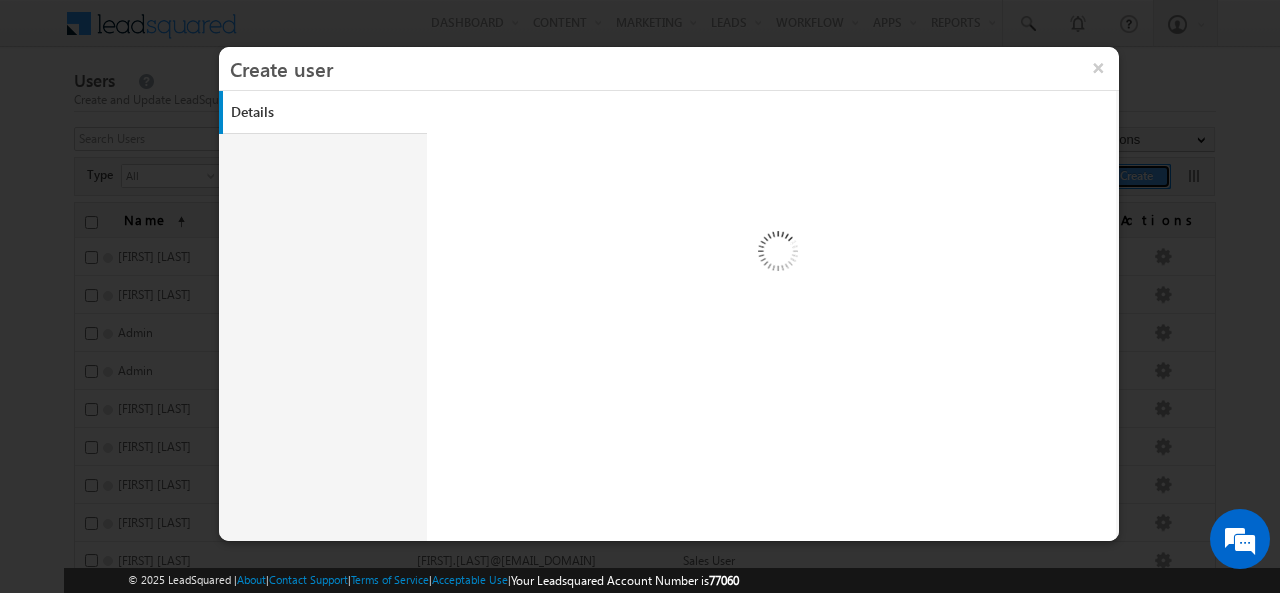 type 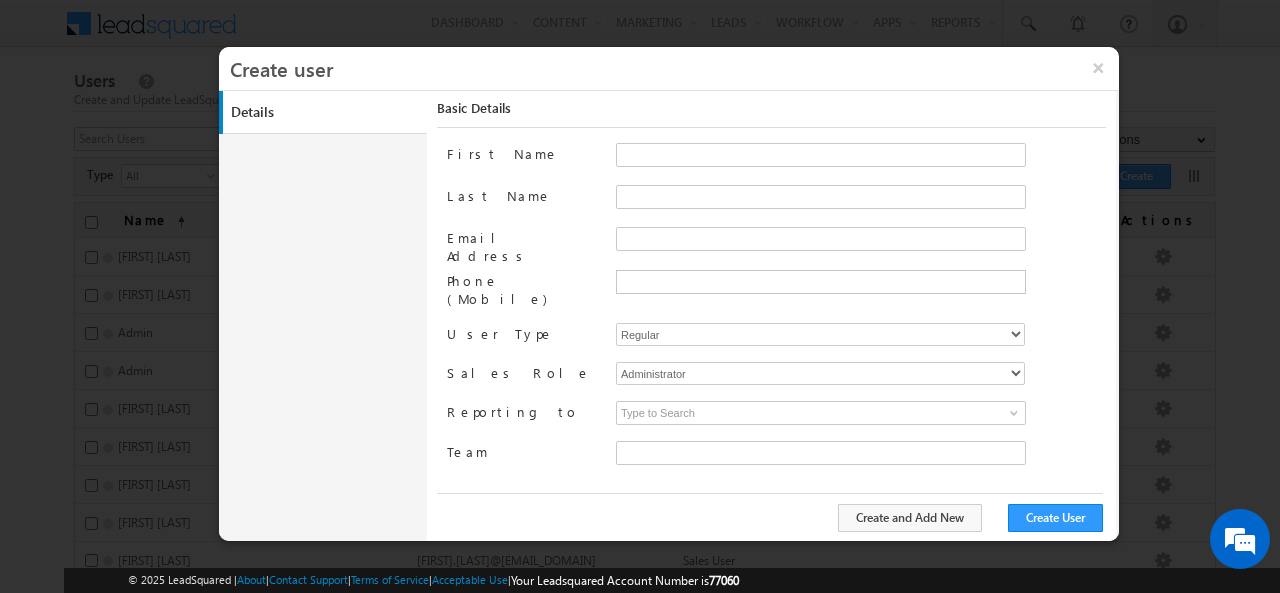type on "faf8491d-252d-11ee-b523-12ccdbbfc88b" 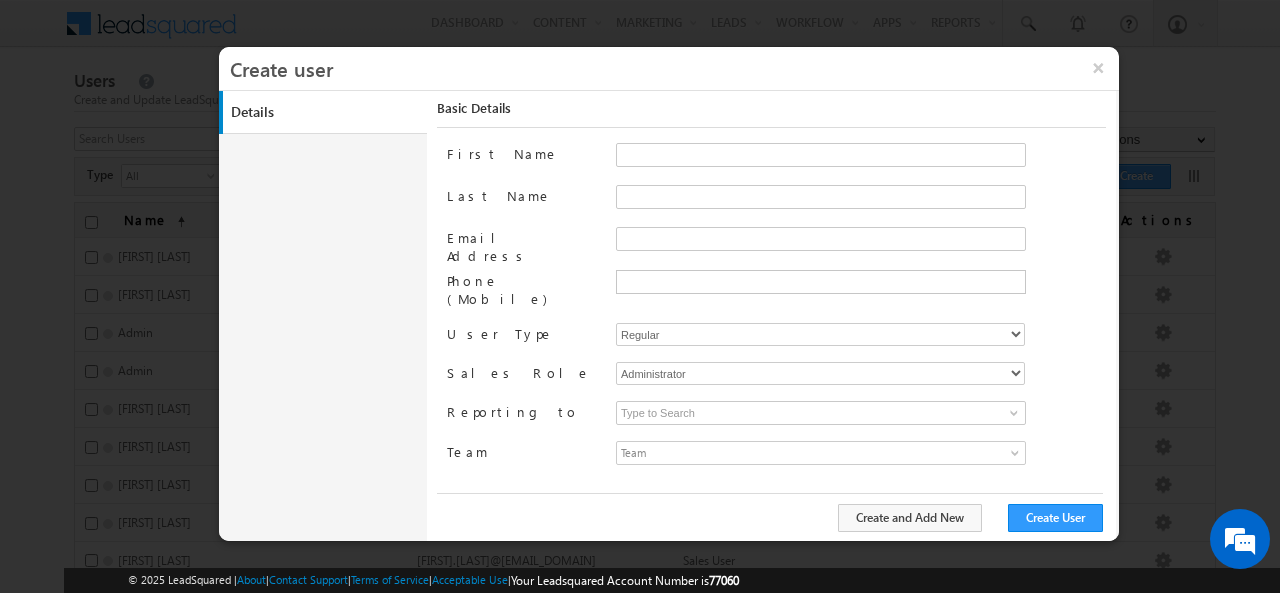 scroll, scrollTop: 0, scrollLeft: 0, axis: both 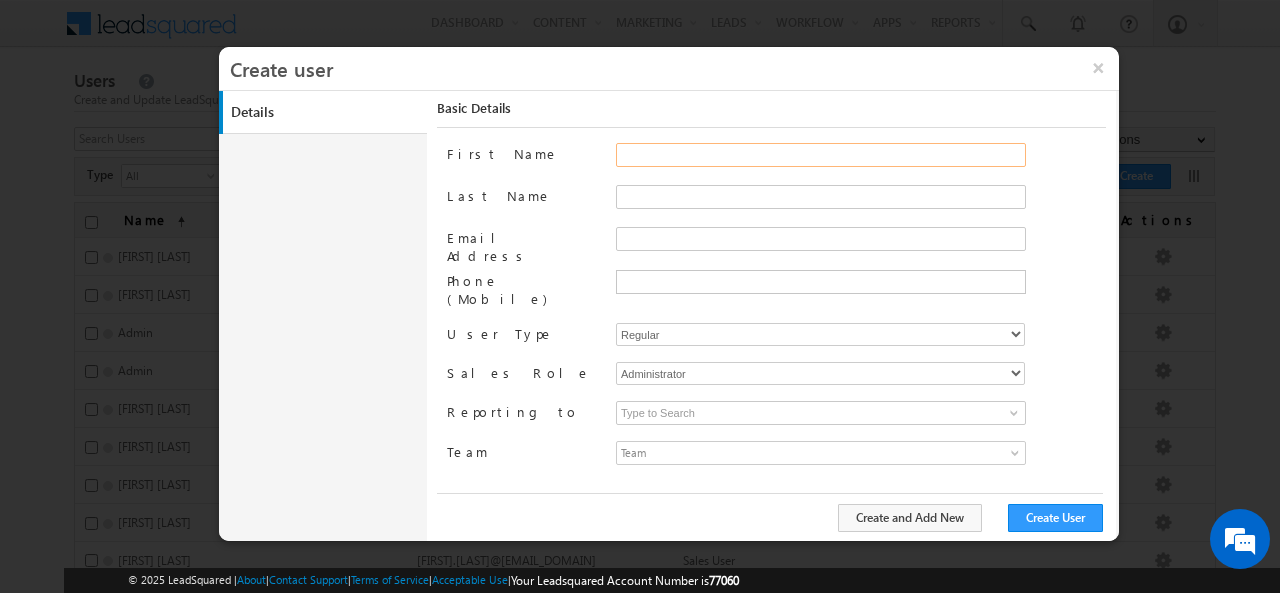 click on "First Name" at bounding box center [821, 155] 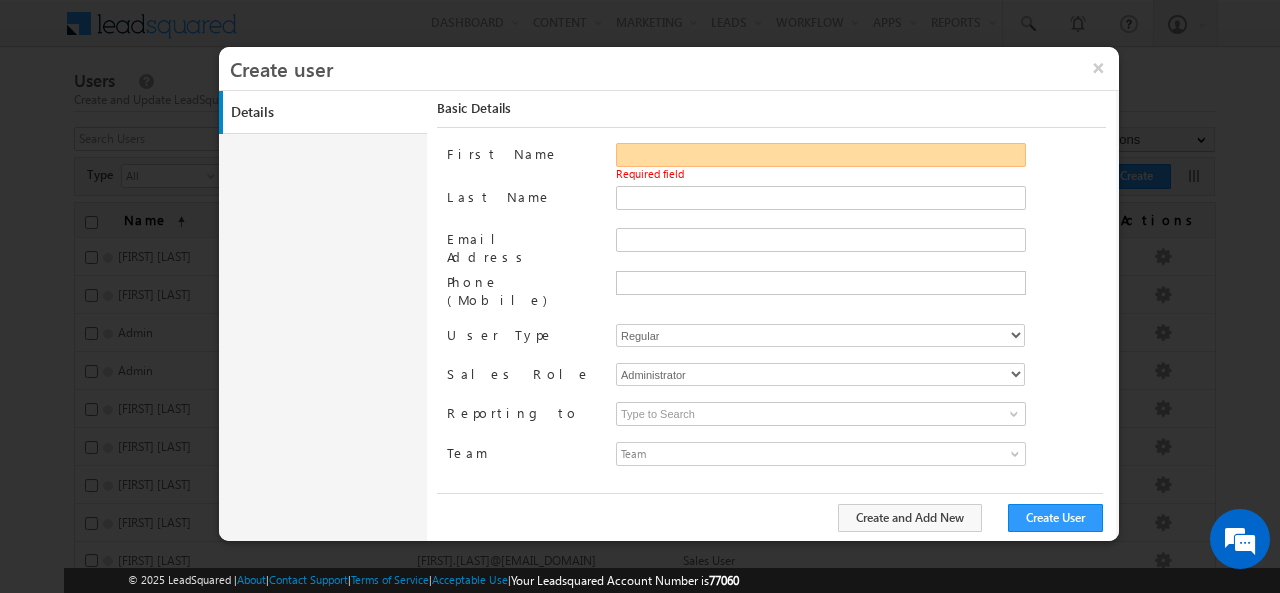 click on "First Name" at bounding box center (821, 155) 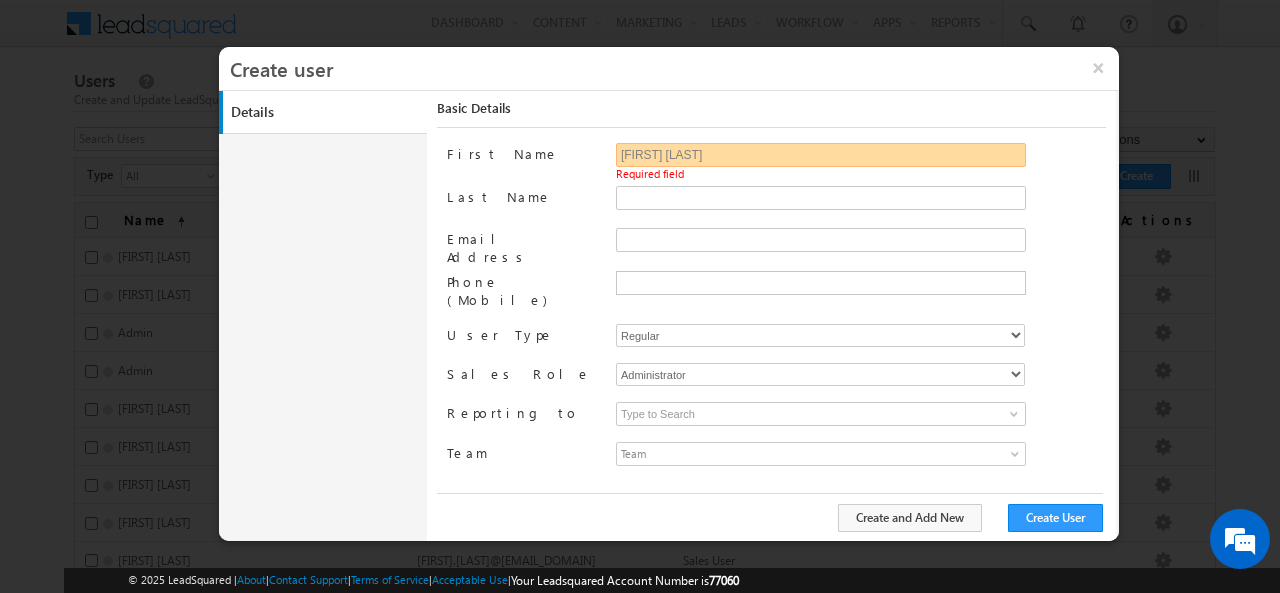 drag, startPoint x: 673, startPoint y: 157, endPoint x: 729, endPoint y: 157, distance: 56 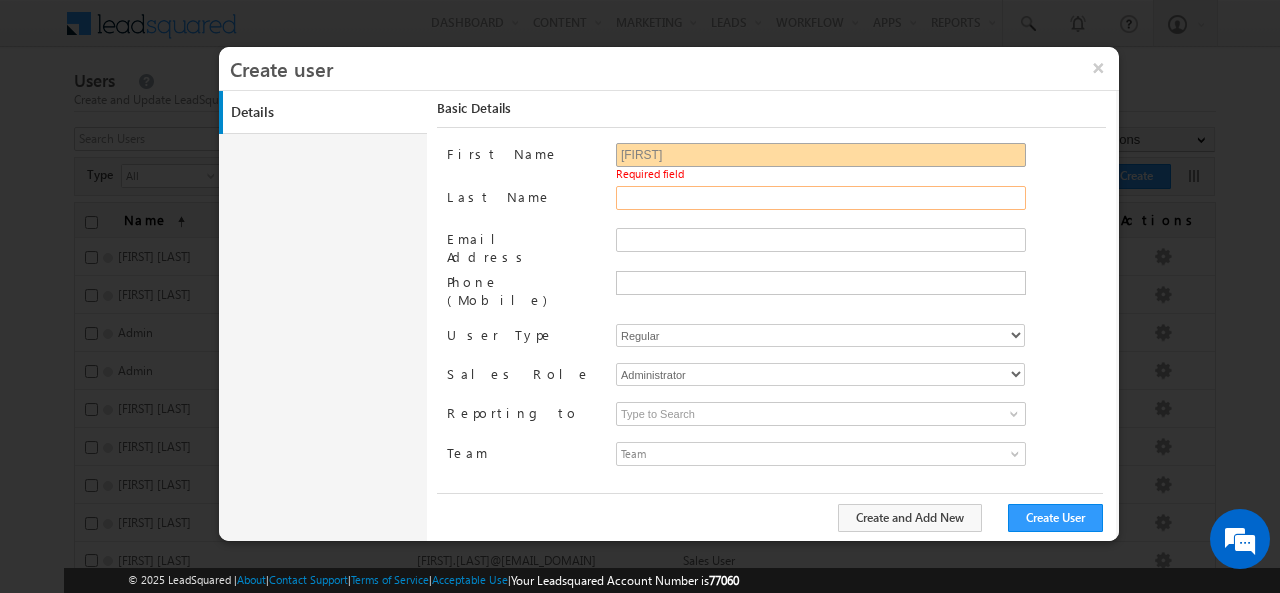 type on "MANISH" 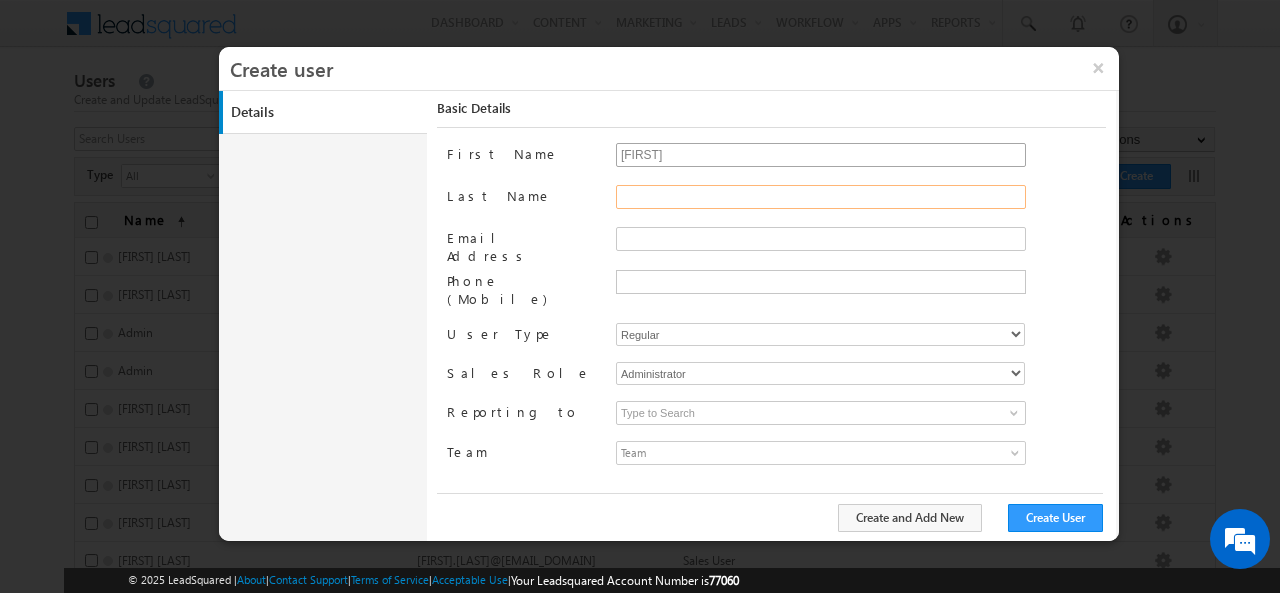 paste on "AHIRWAR" 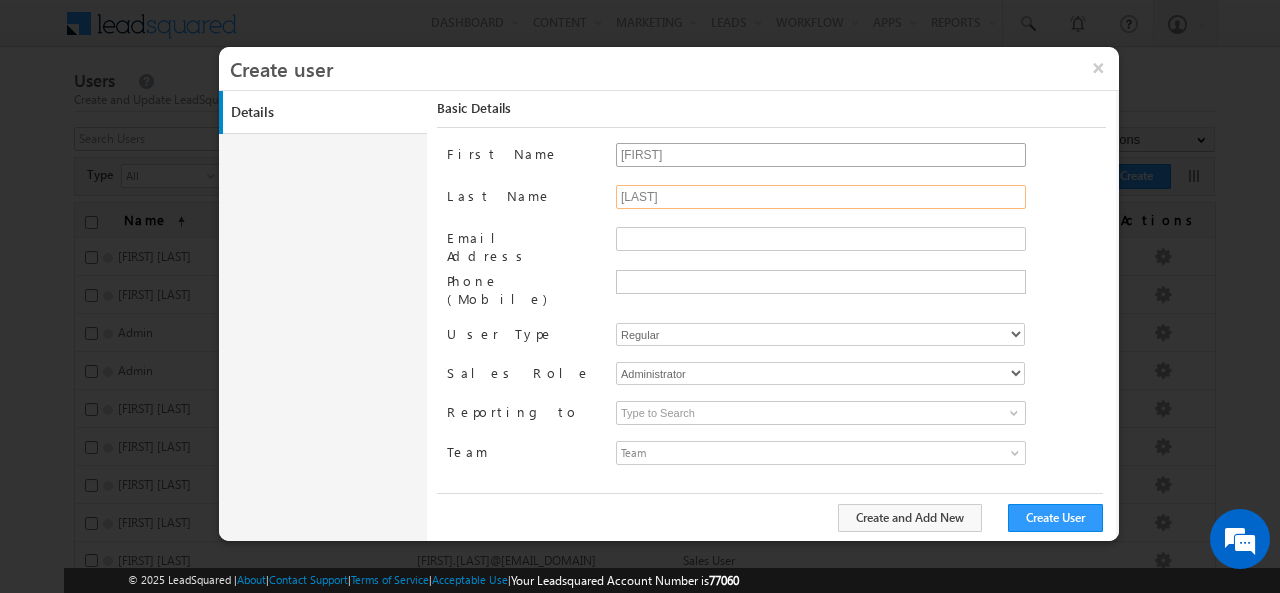 type on "AHIRWAR" 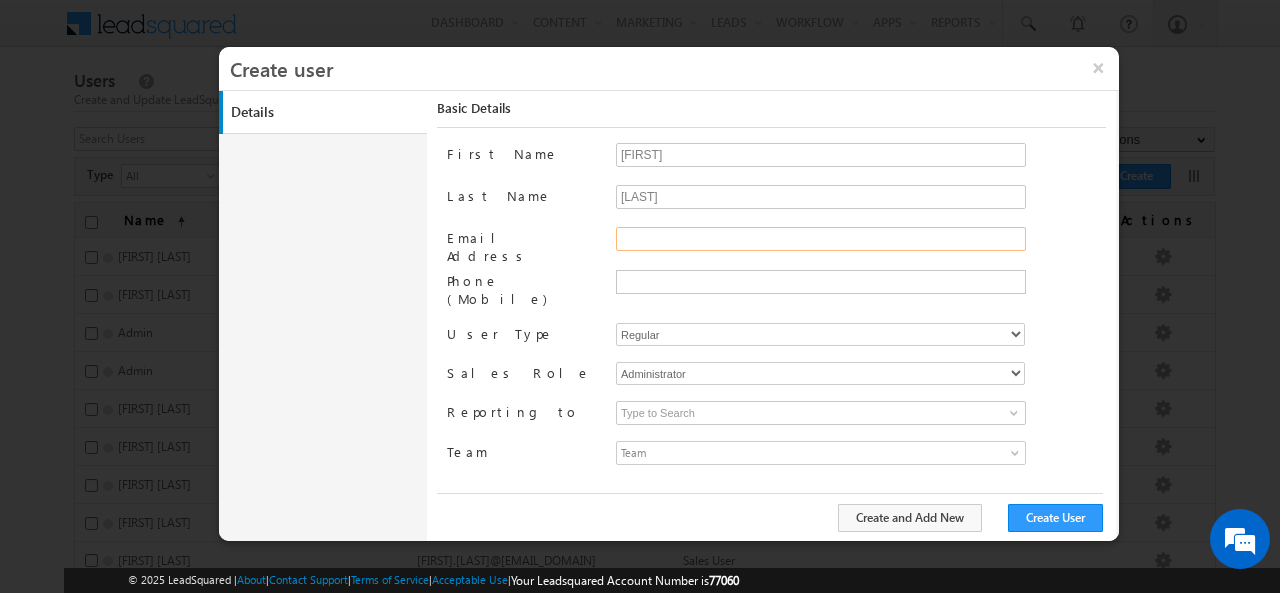 click on "Email Address" at bounding box center (821, 239) 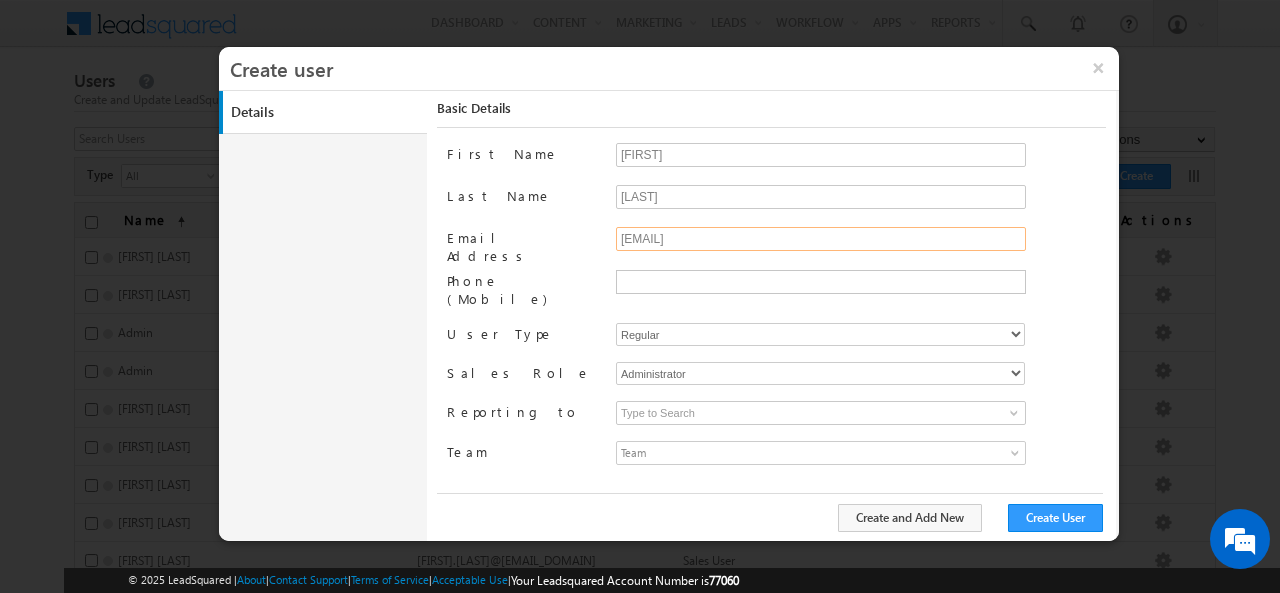 type on "manish.ahirwar@indglobal.ae" 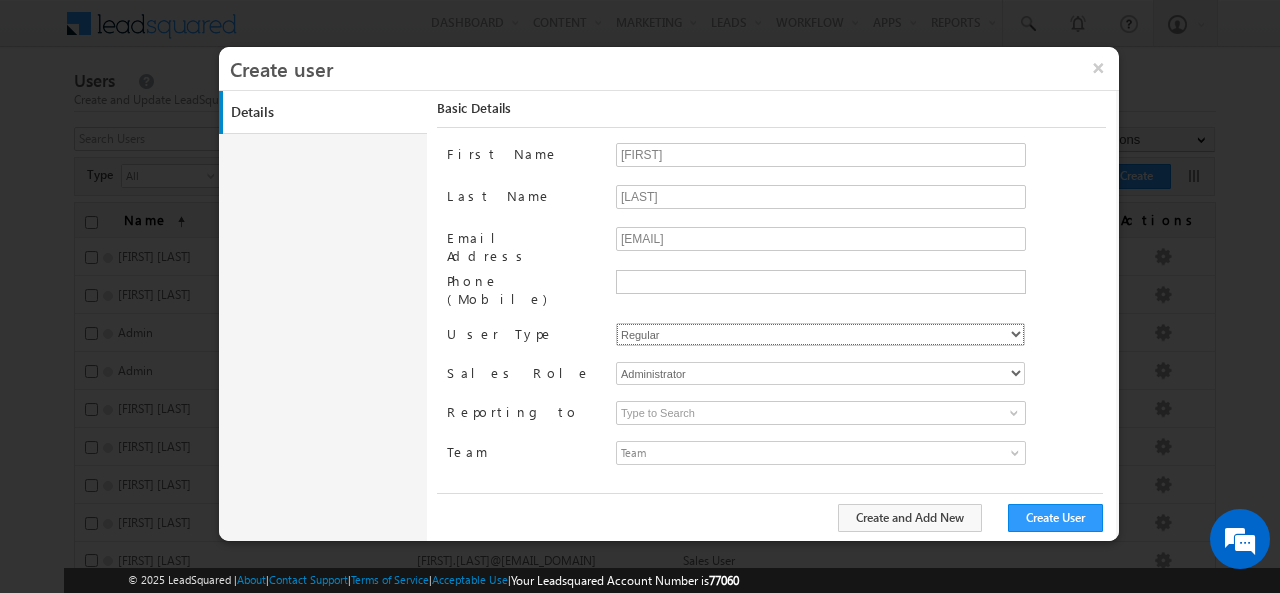 click on "Regular Mobile" at bounding box center [820, 334] 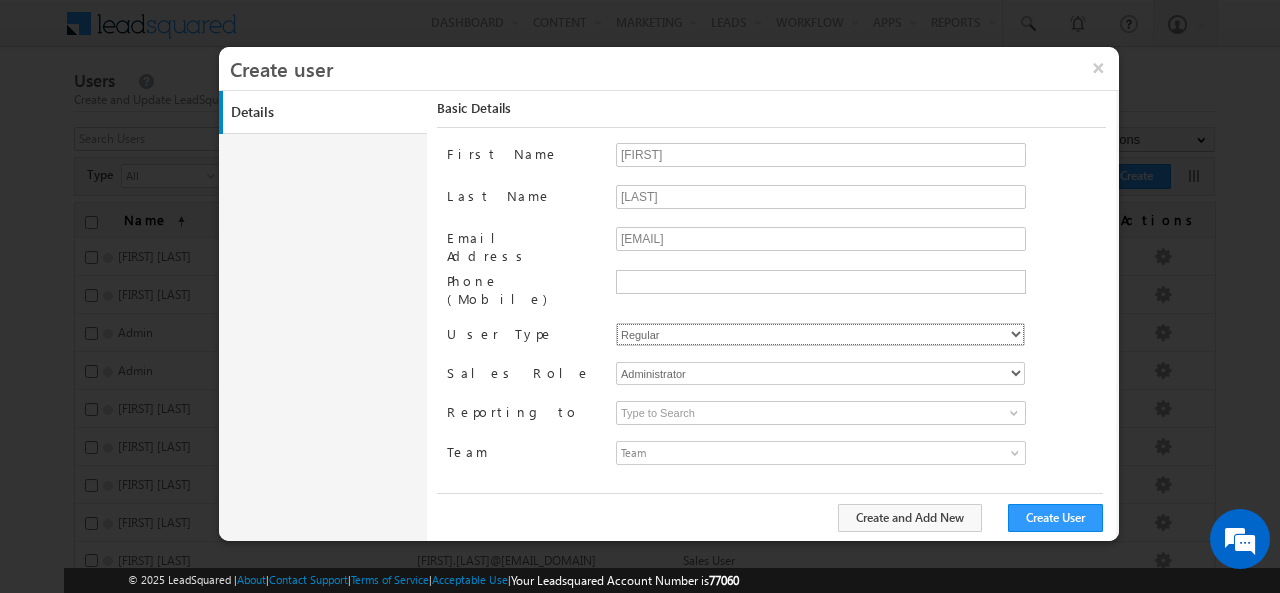 select on "1" 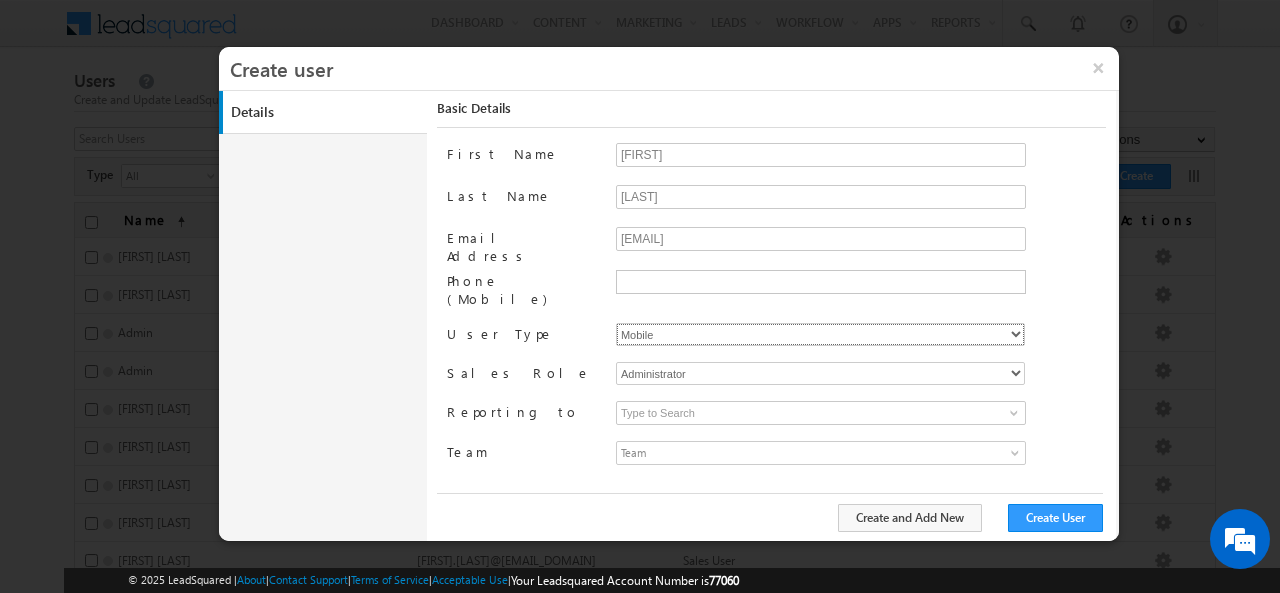 click on "Regular Mobile" at bounding box center (820, 334) 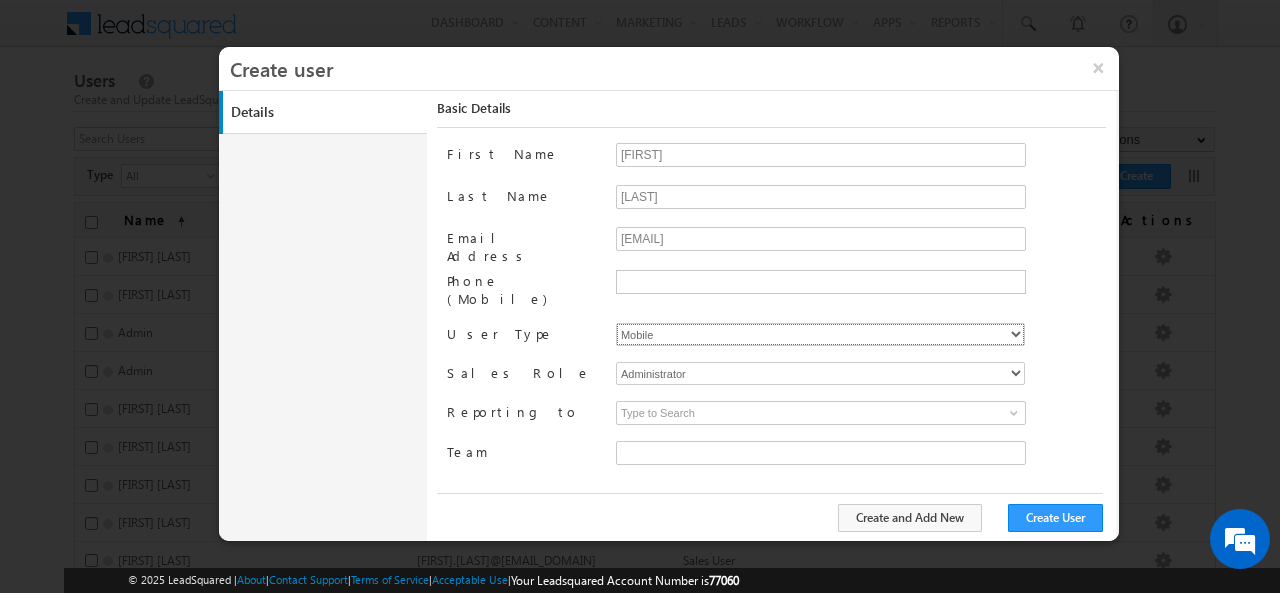 type on "faf8491d-252d-11ee-b523-12ccdbbfc88b" 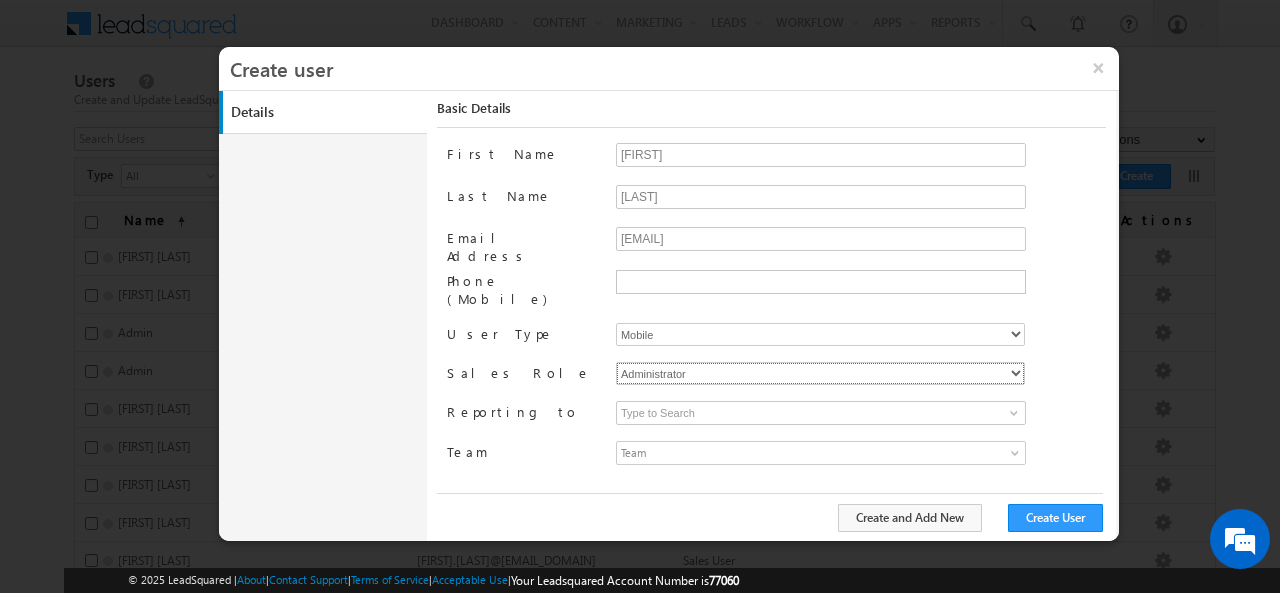 click on "Administrator Marketing User Sales Manager Sales User" at bounding box center (820, 373) 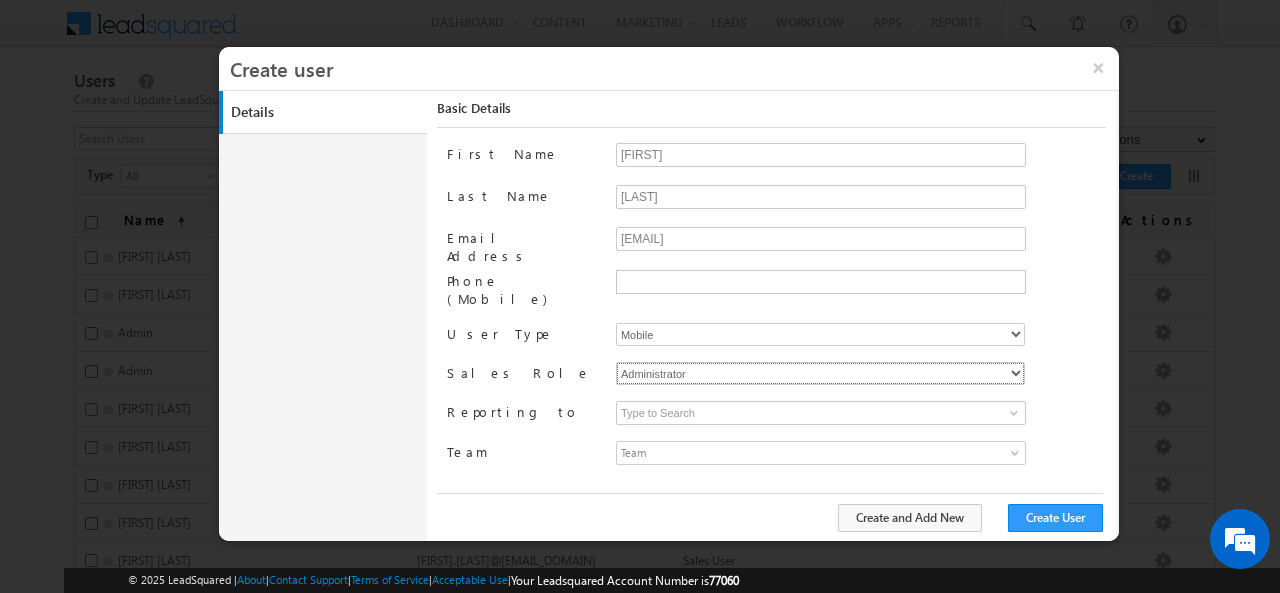 select on "Sales_User" 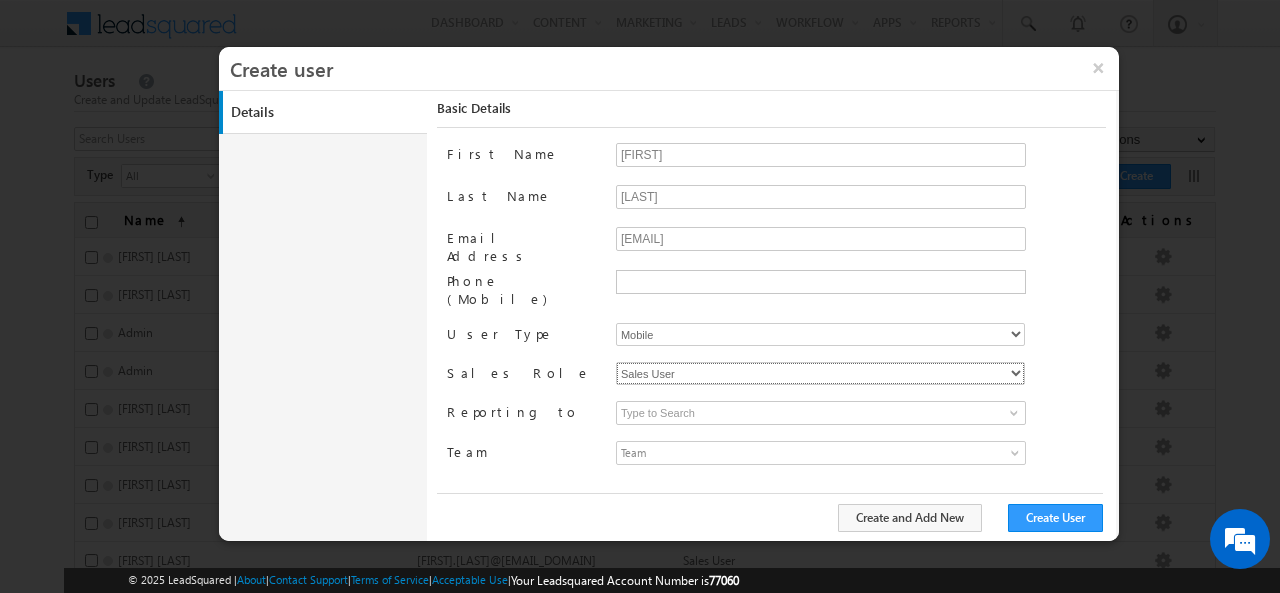 click on "Administrator Marketing User Sales Manager Sales User" at bounding box center [820, 373] 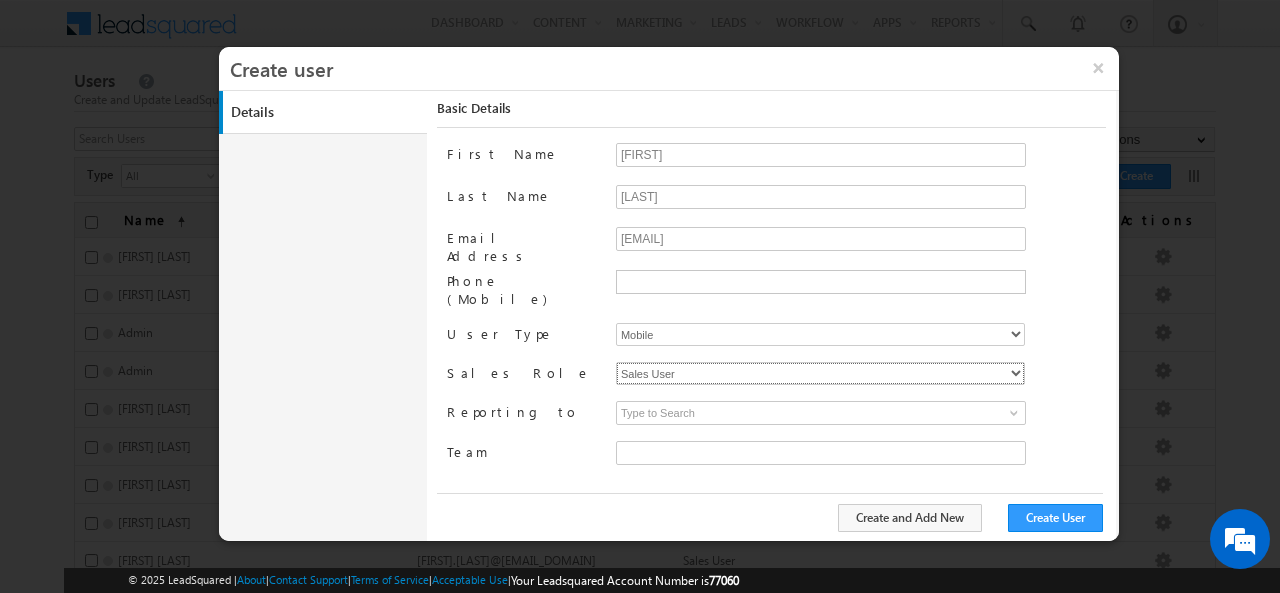 type on "faf8491d-252d-11ee-b523-12ccdbbfc88b" 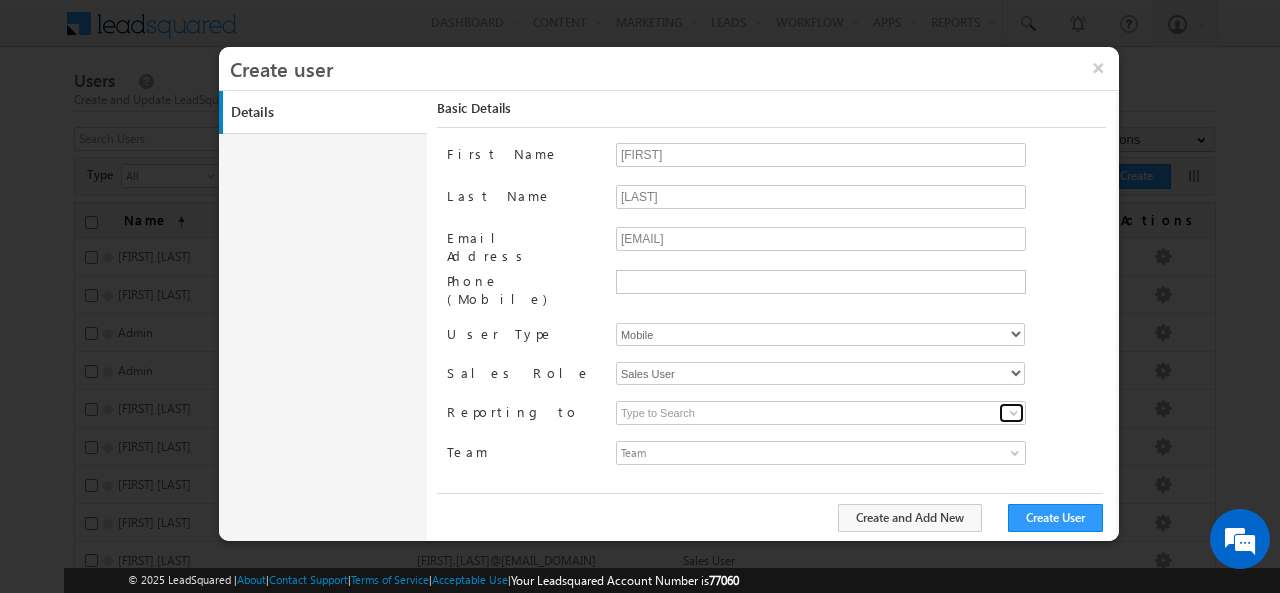 click at bounding box center [1014, 413] 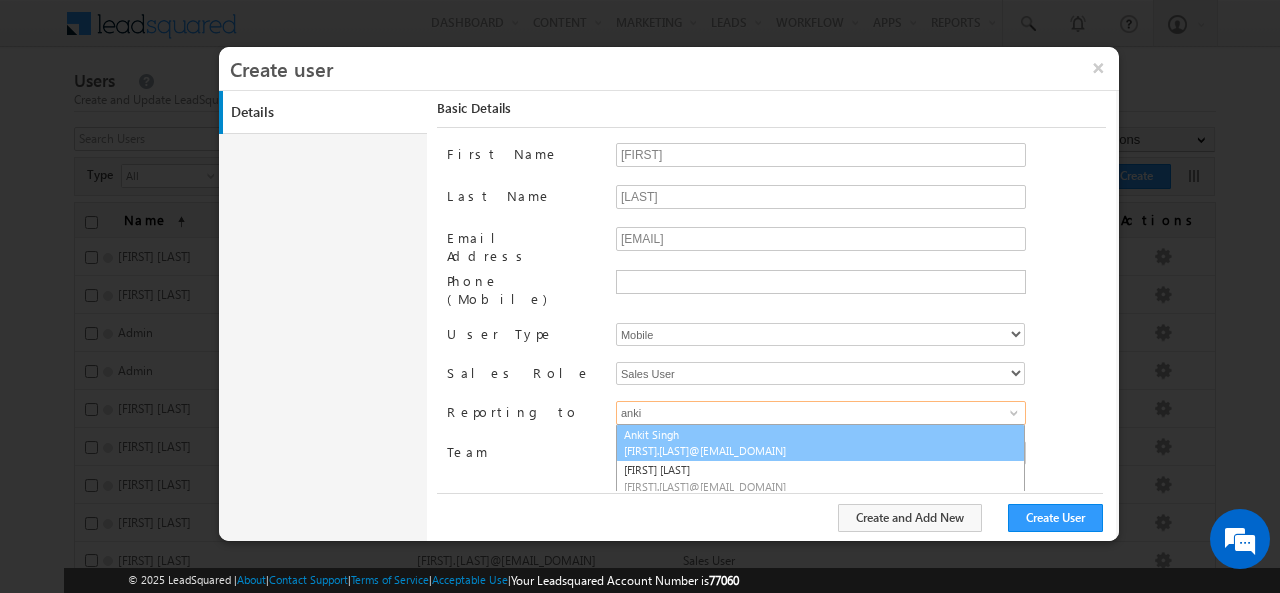 click on "ankitkumar.singh@indglobal.ae" at bounding box center [714, 450] 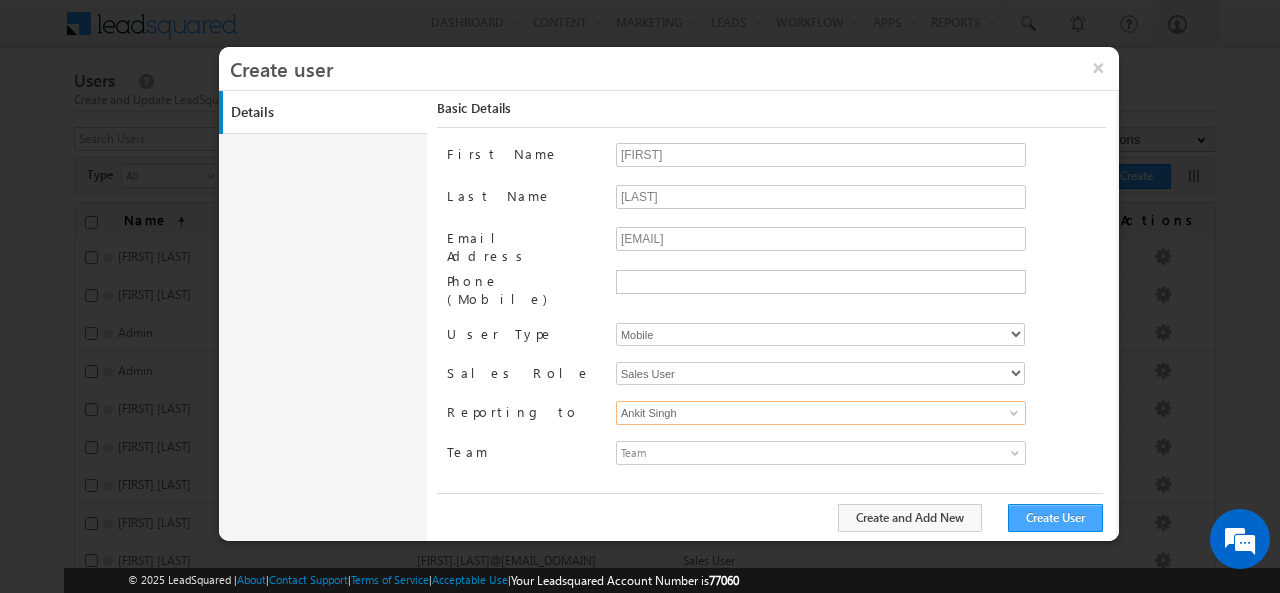 type on "Ankit Singh" 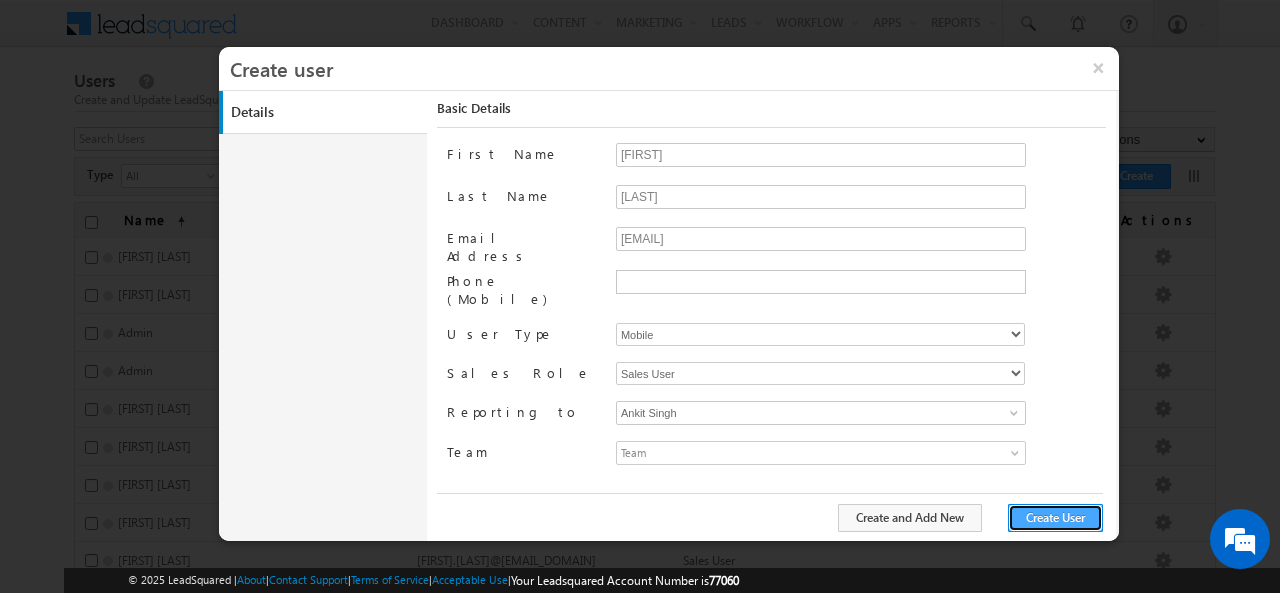 click on "Create User" at bounding box center (1055, 518) 